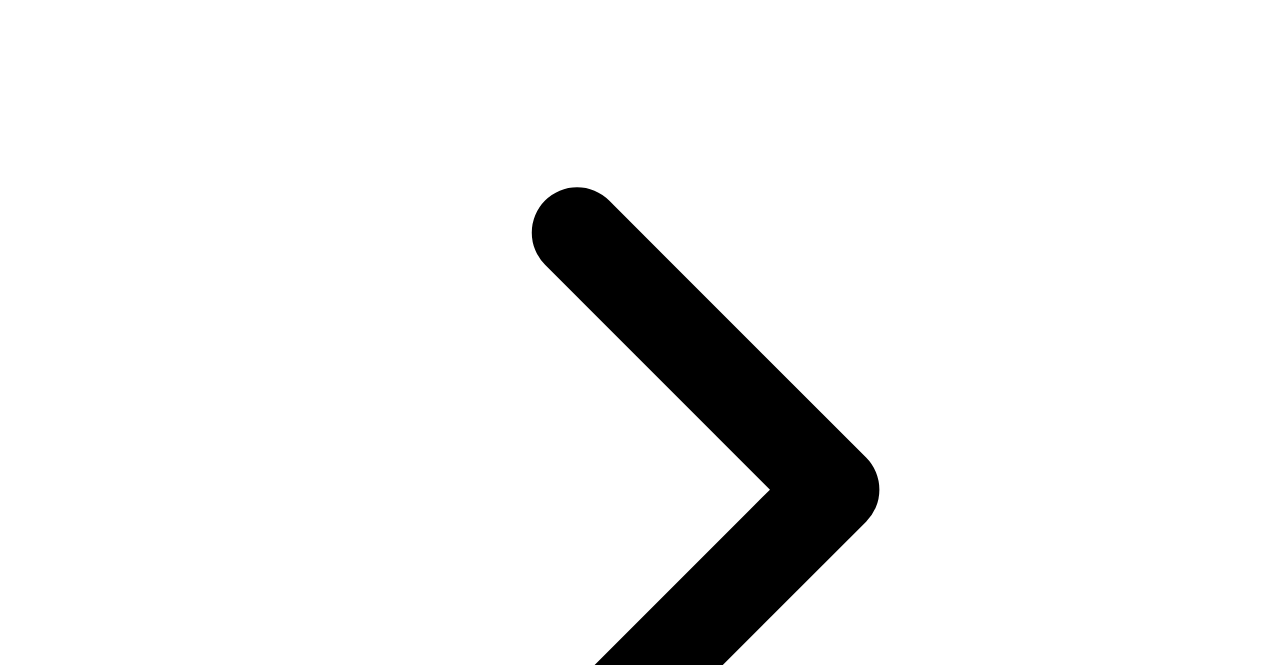 scroll, scrollTop: 165, scrollLeft: 0, axis: vertical 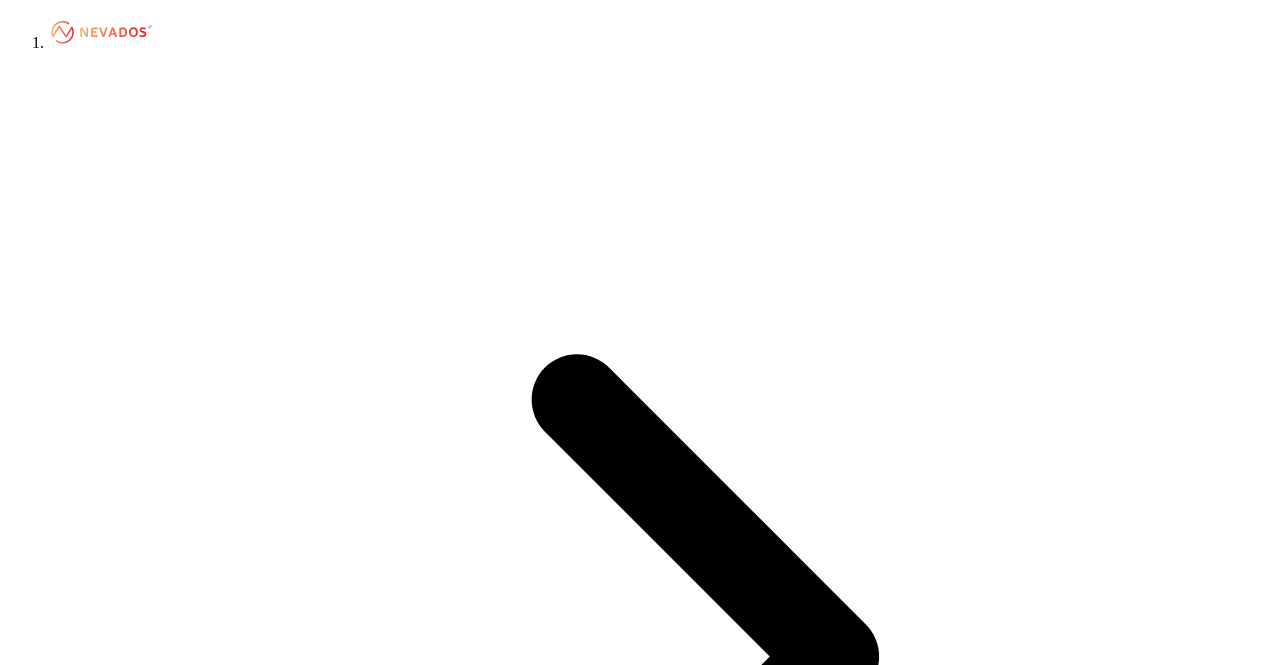click at bounding box center [16, 2614] 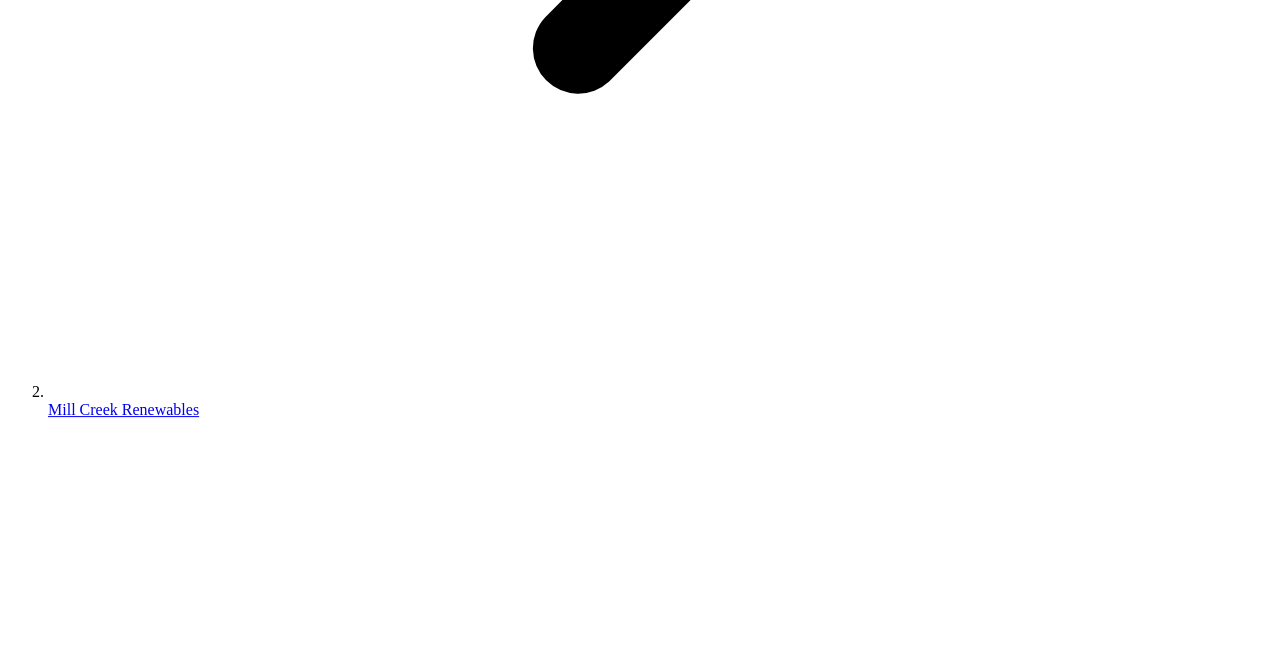 scroll, scrollTop: 897, scrollLeft: 0, axis: vertical 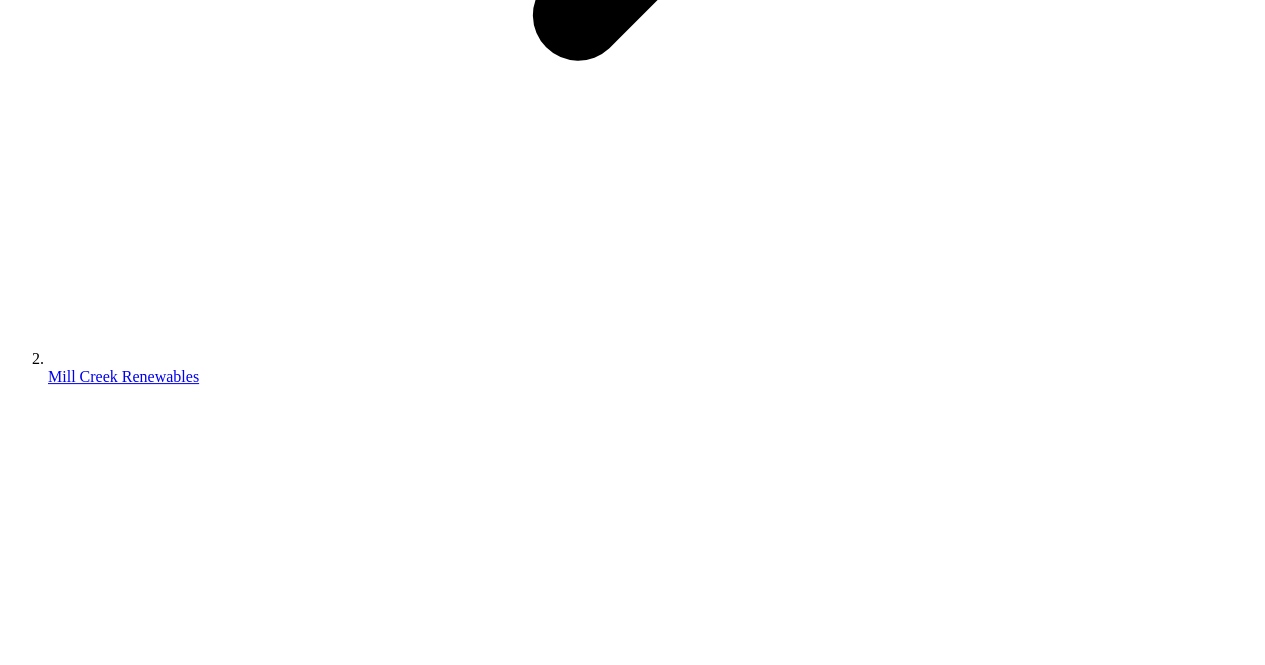 click on "**********" at bounding box center (63, 13018) 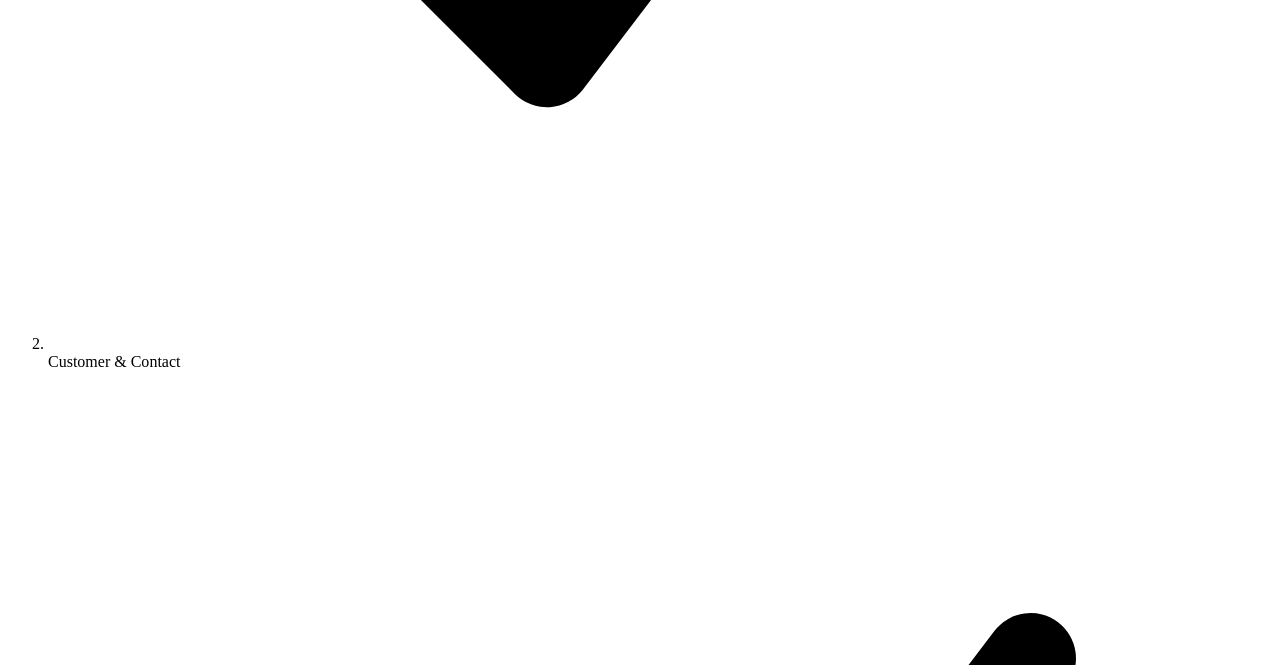 scroll, scrollTop: 4898, scrollLeft: 0, axis: vertical 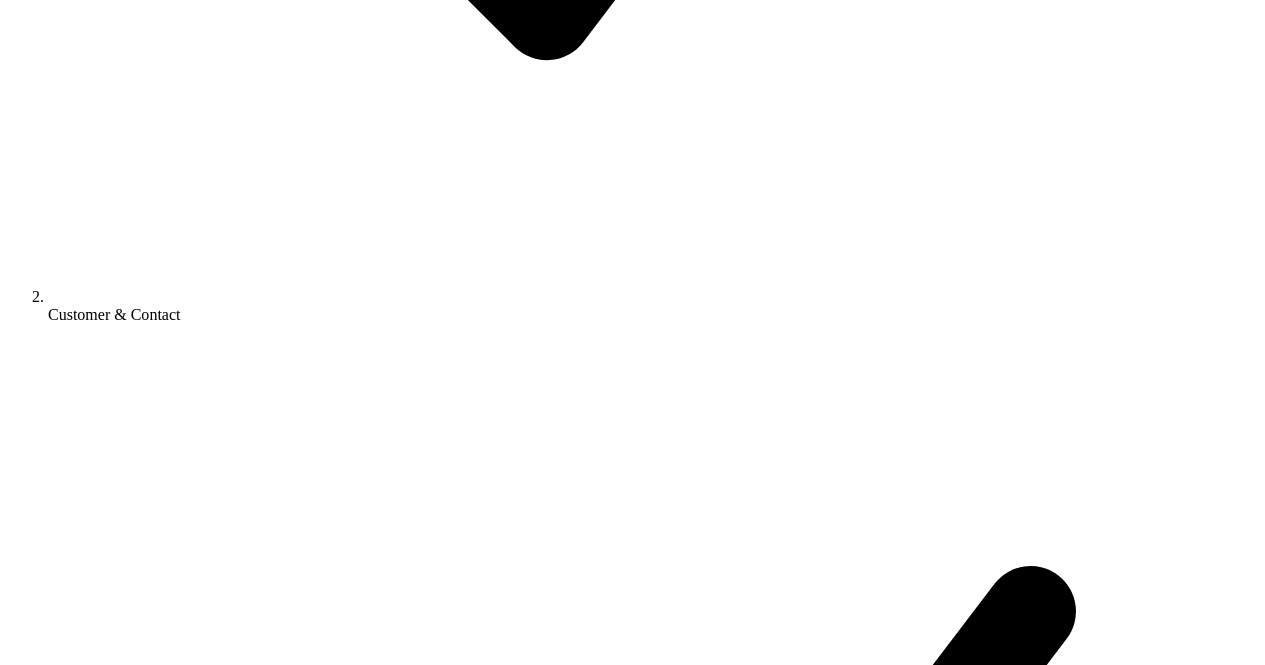 click on "Submit for Review" at bounding box center [70, 14039] 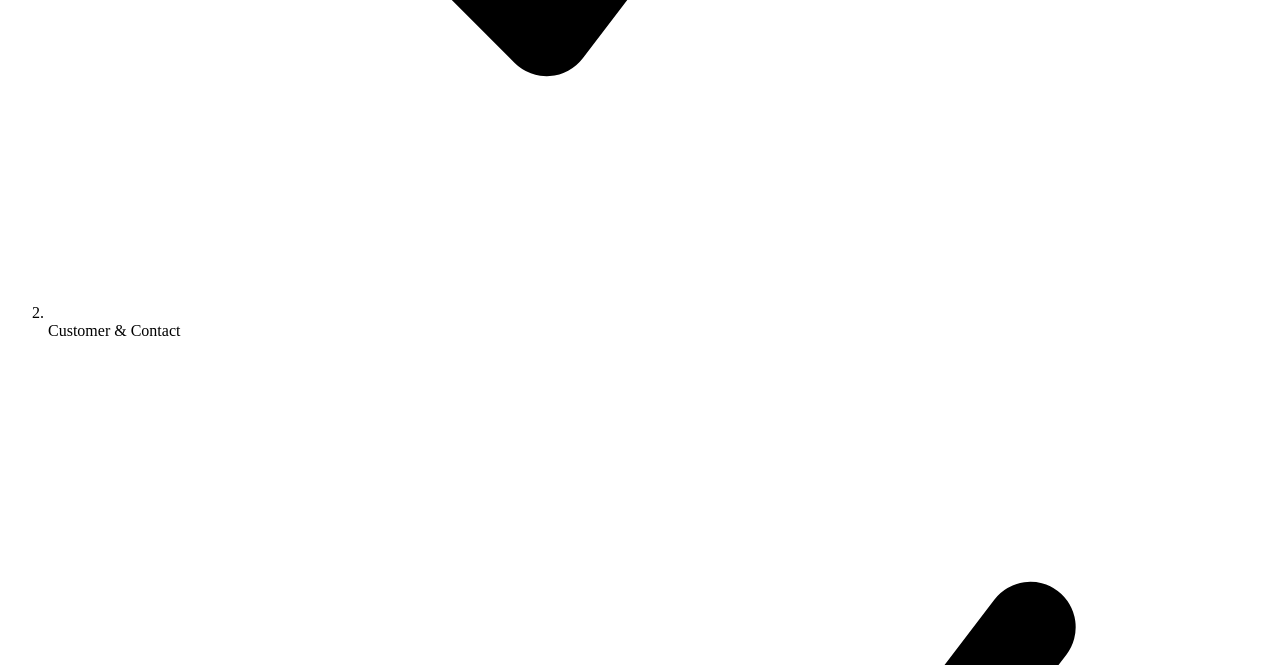 click on "OK" at bounding box center (25, 19200) 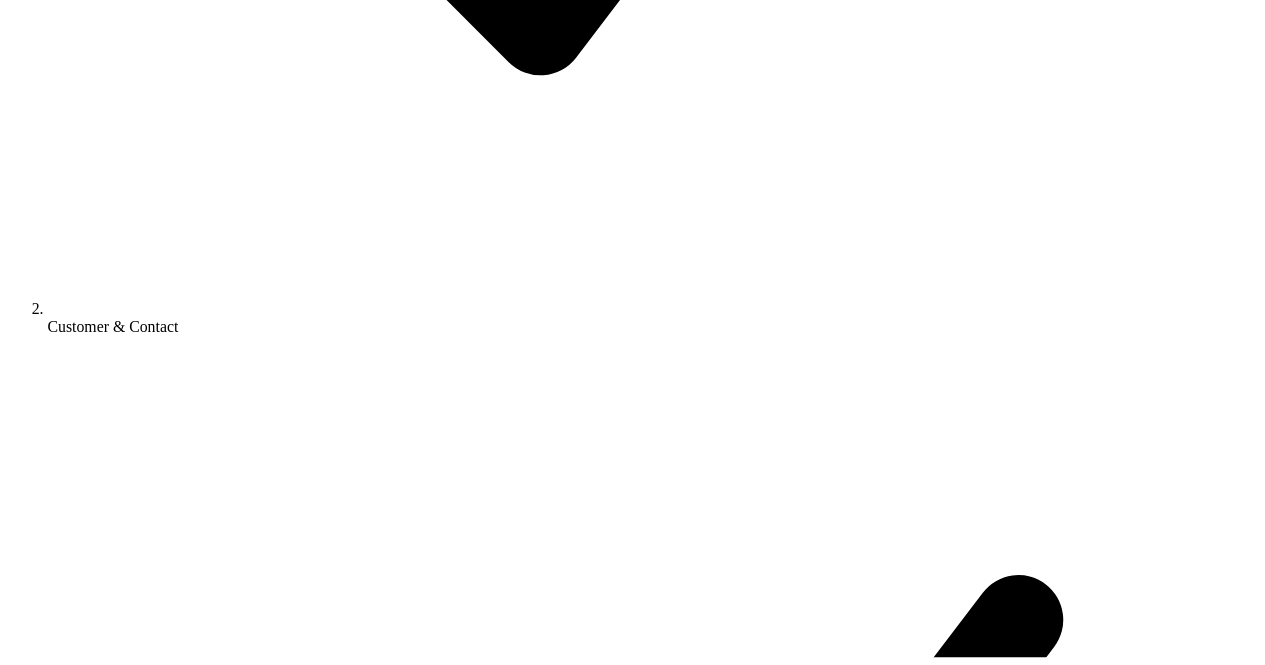 scroll, scrollTop: 0, scrollLeft: 0, axis: both 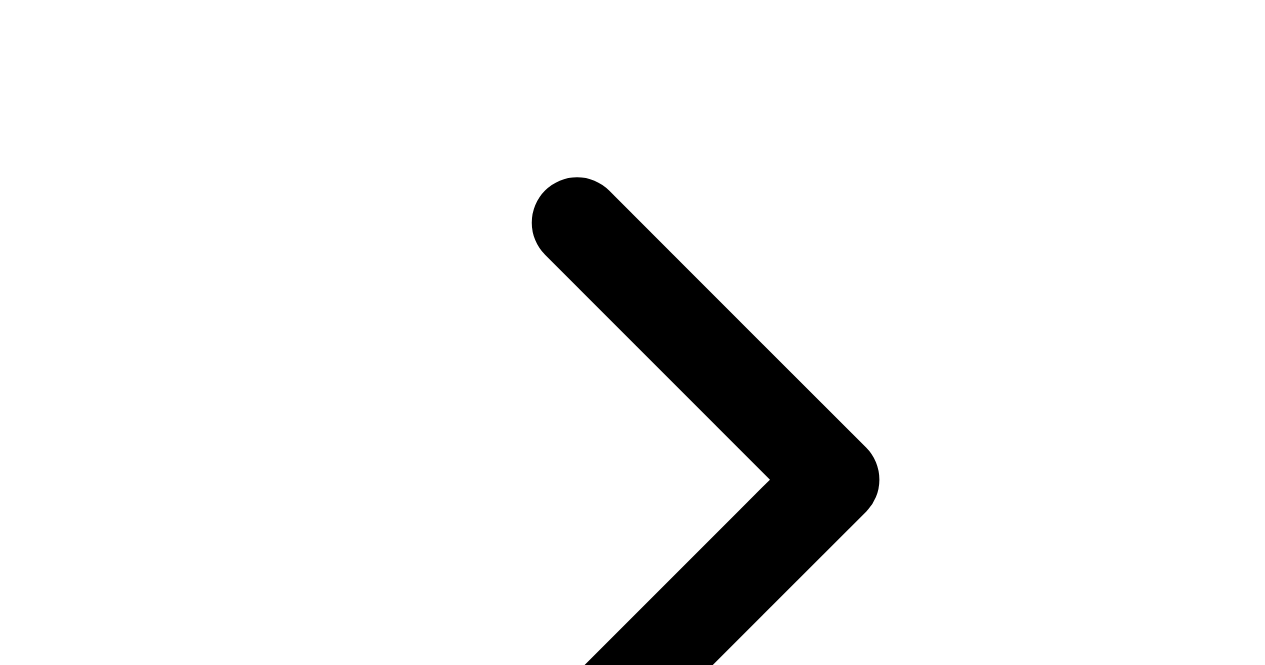 click on "Version 5" at bounding box center [111, 3511] 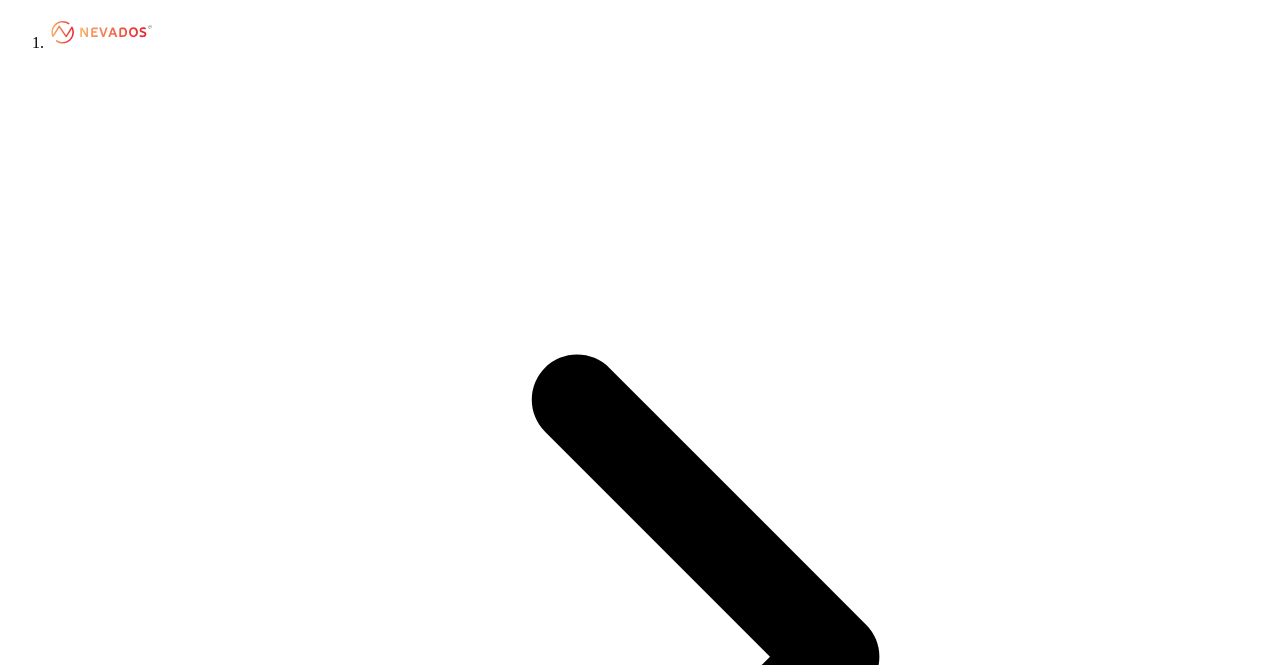 click at bounding box center (16, 2635) 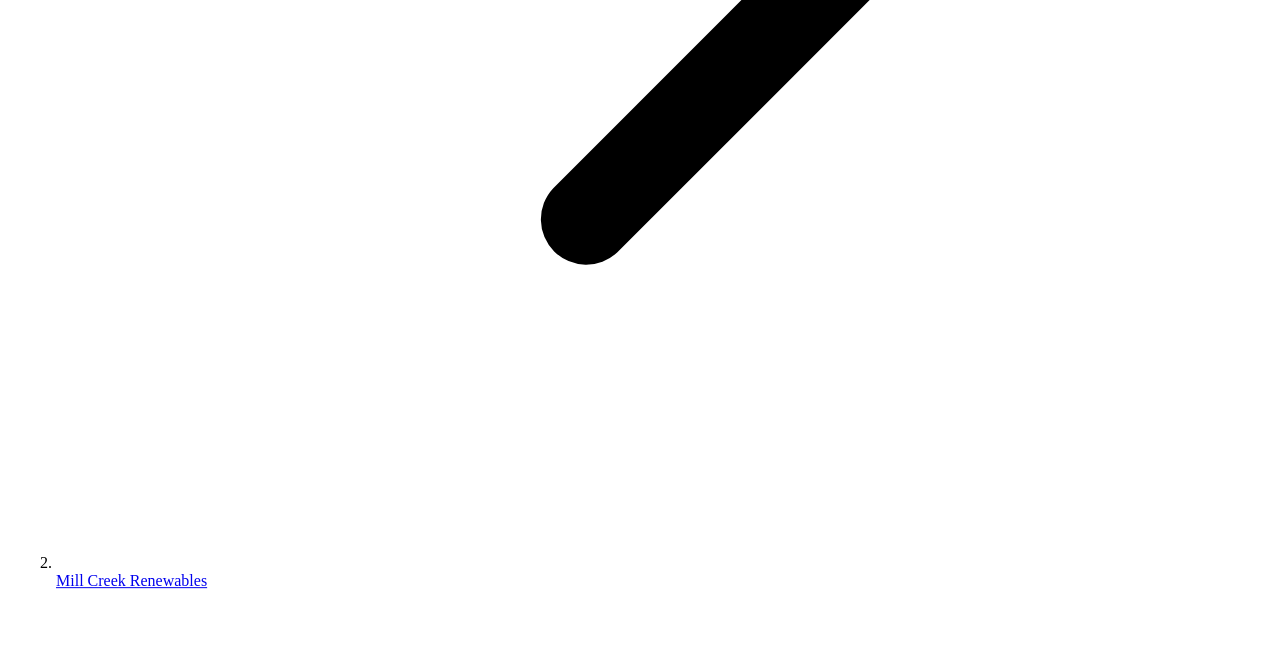 scroll, scrollTop: 760, scrollLeft: 0, axis: vertical 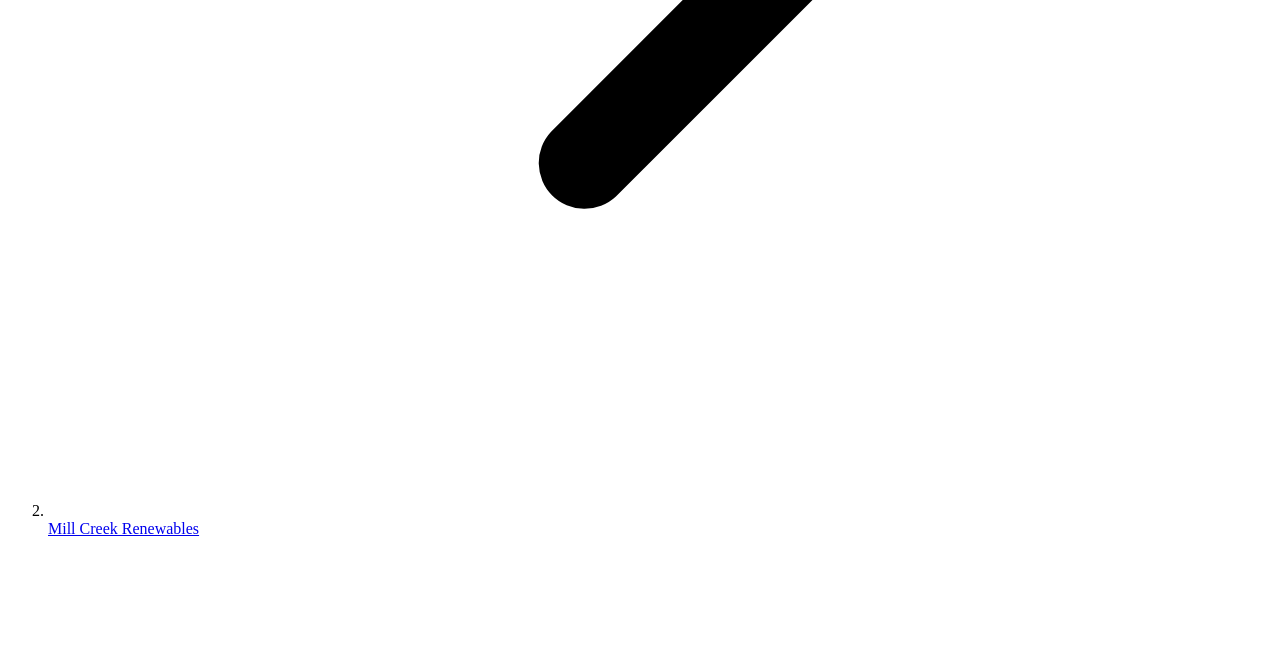 click at bounding box center (16, 1884) 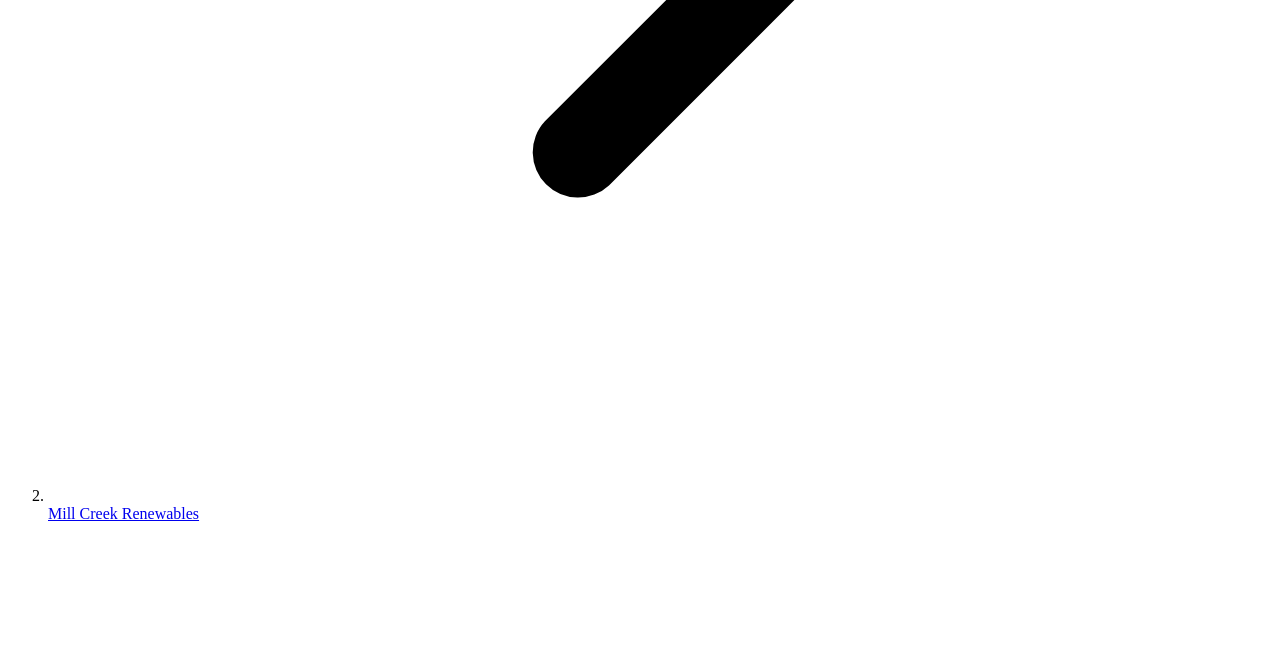 click on "Edit" at bounding box center (27, 1957) 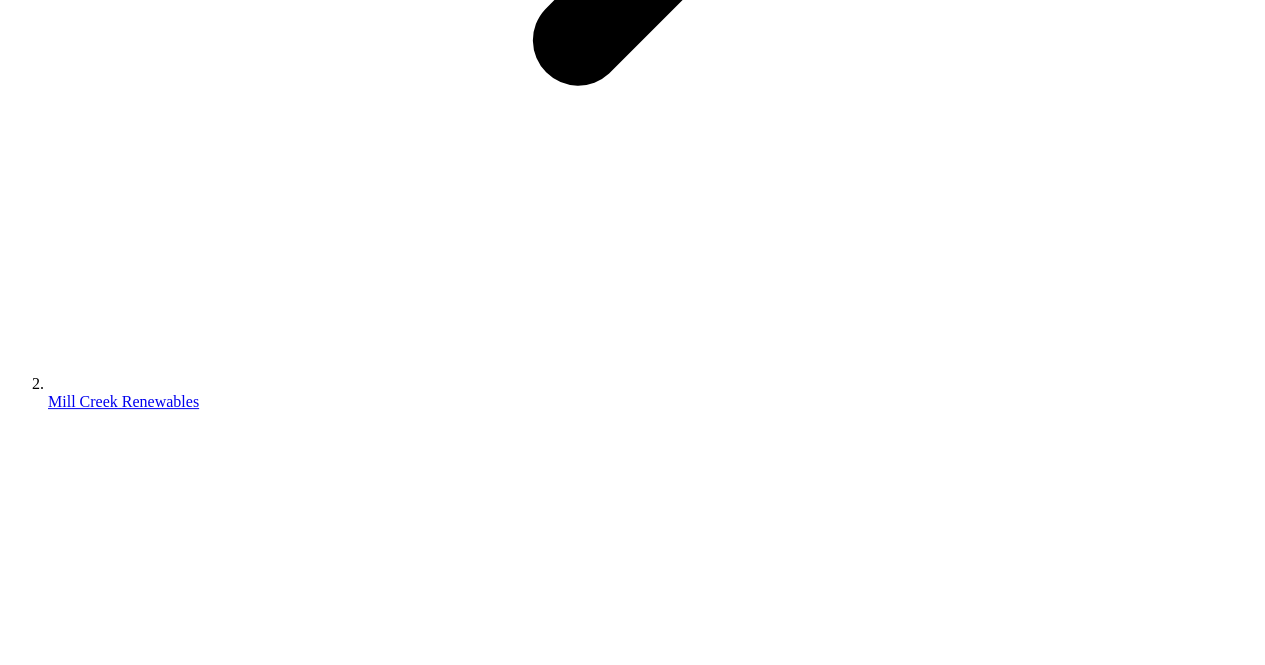scroll, scrollTop: 930, scrollLeft: 0, axis: vertical 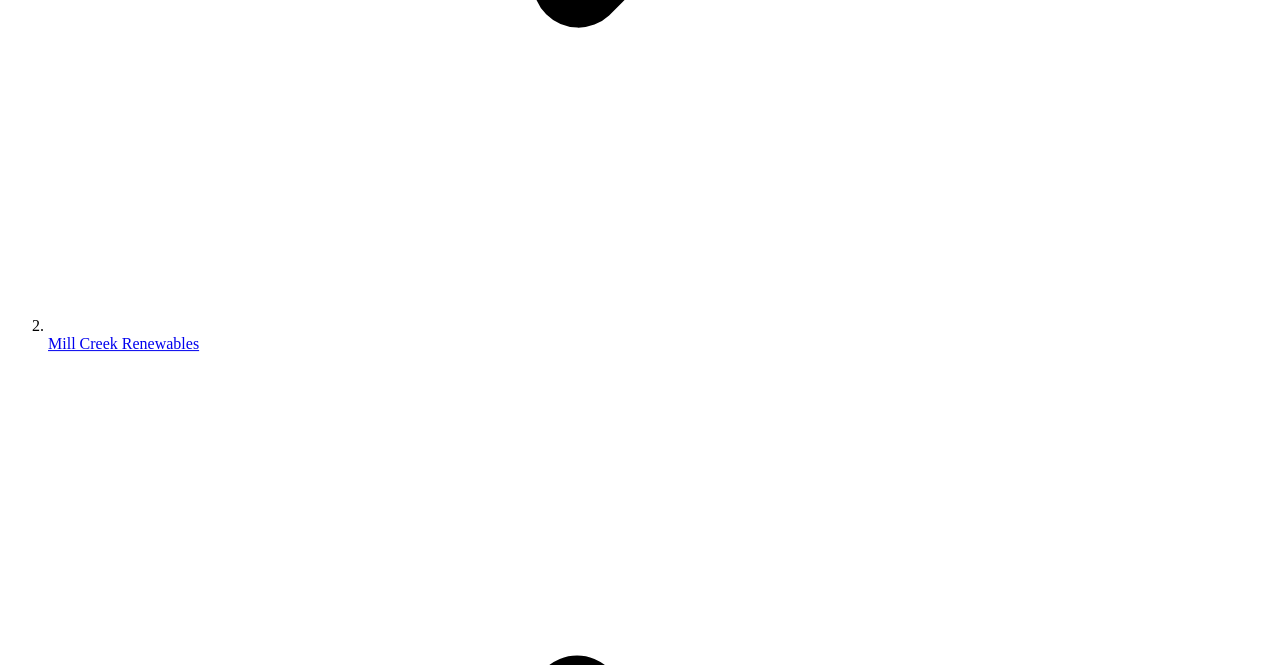 click on "**********" at bounding box center [63, 12985] 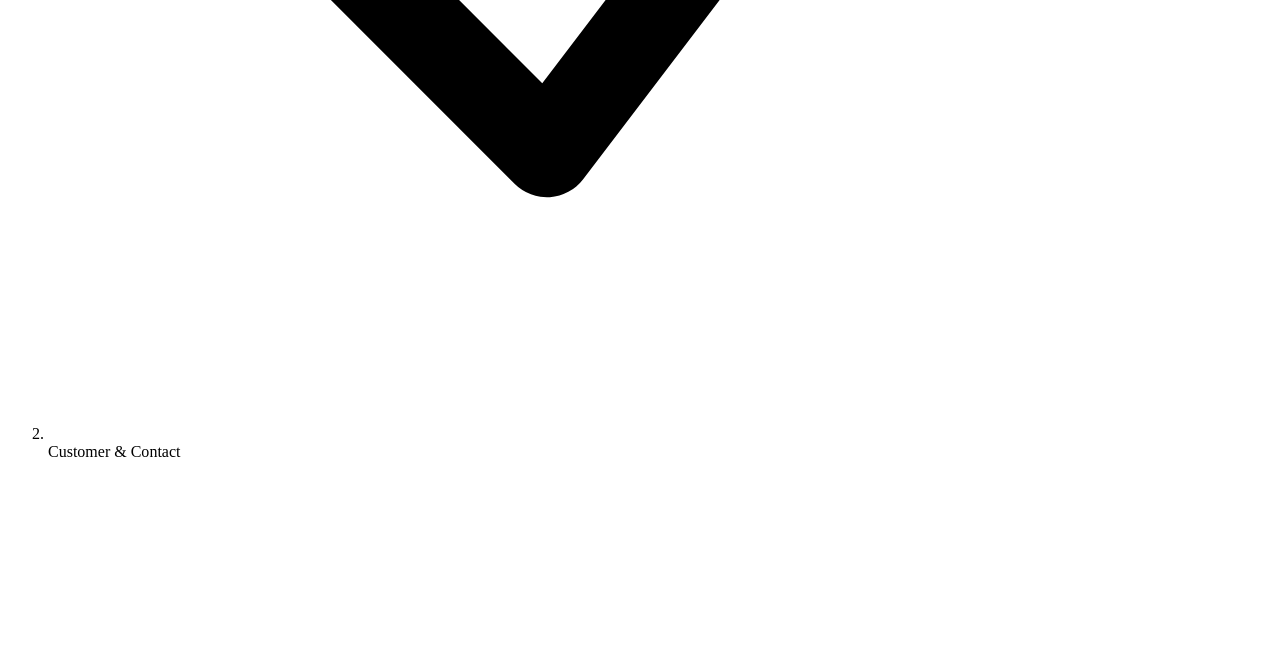 scroll, scrollTop: 4830, scrollLeft: 0, axis: vertical 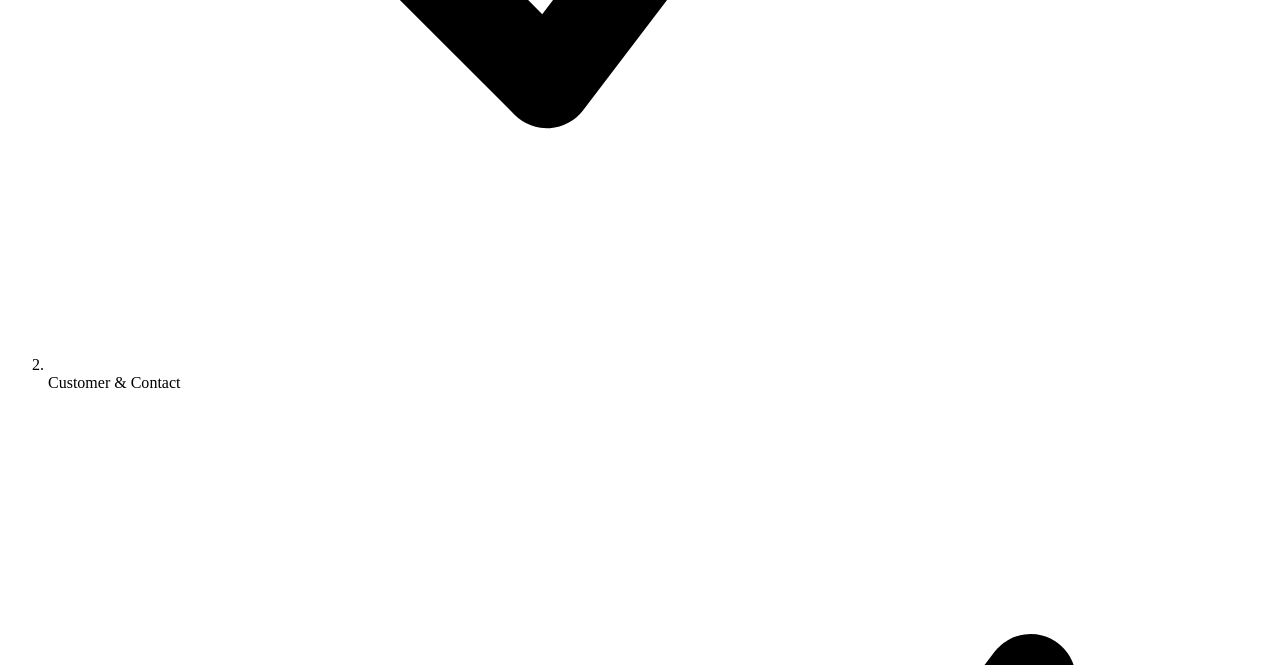 click on "Submit for Review" at bounding box center [70, 14107] 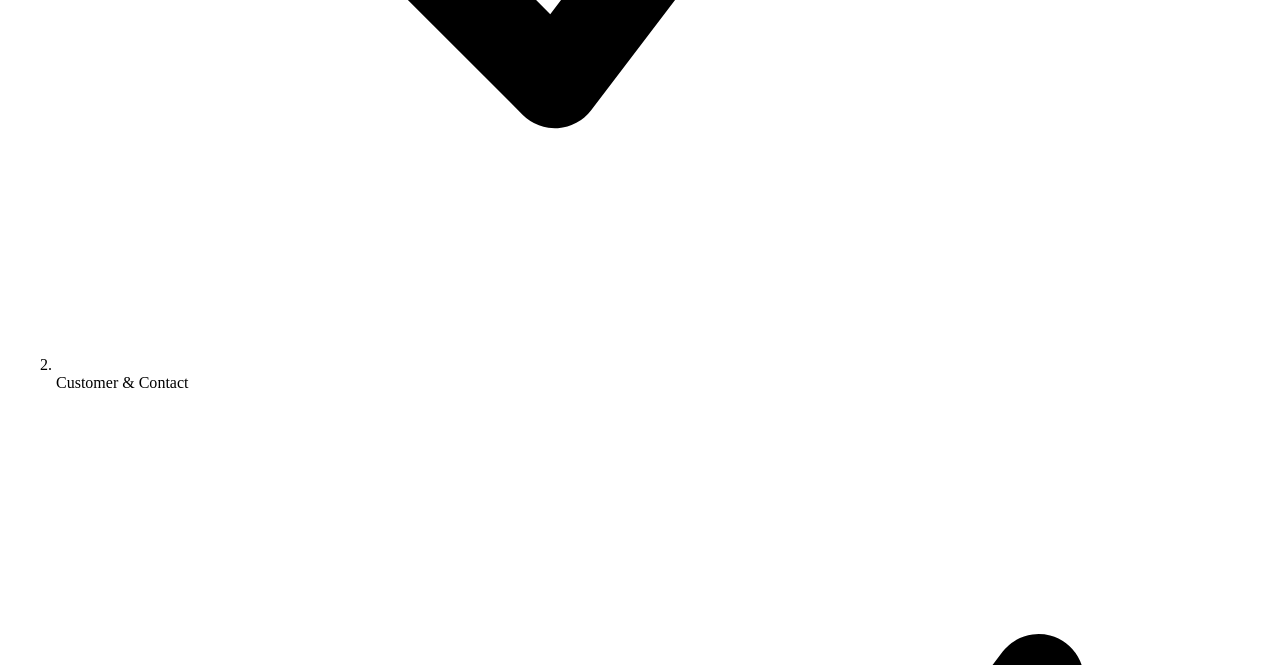 scroll, scrollTop: 4814, scrollLeft: 0, axis: vertical 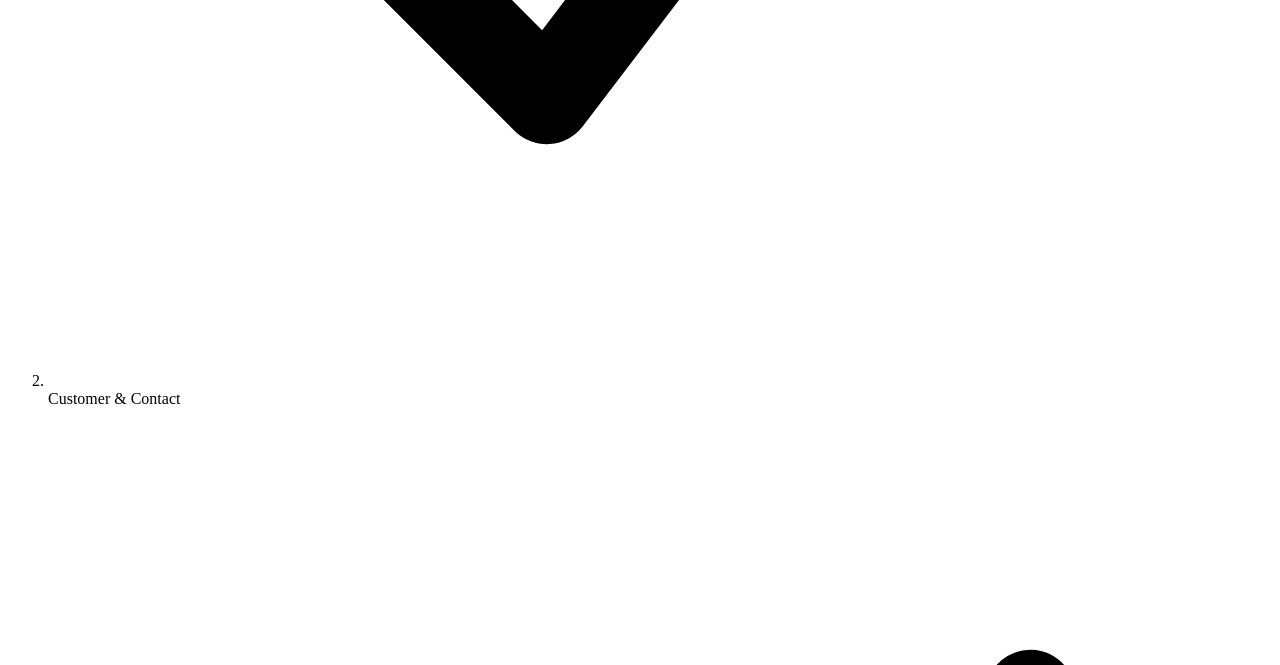 click on "OK" at bounding box center (25, 19268) 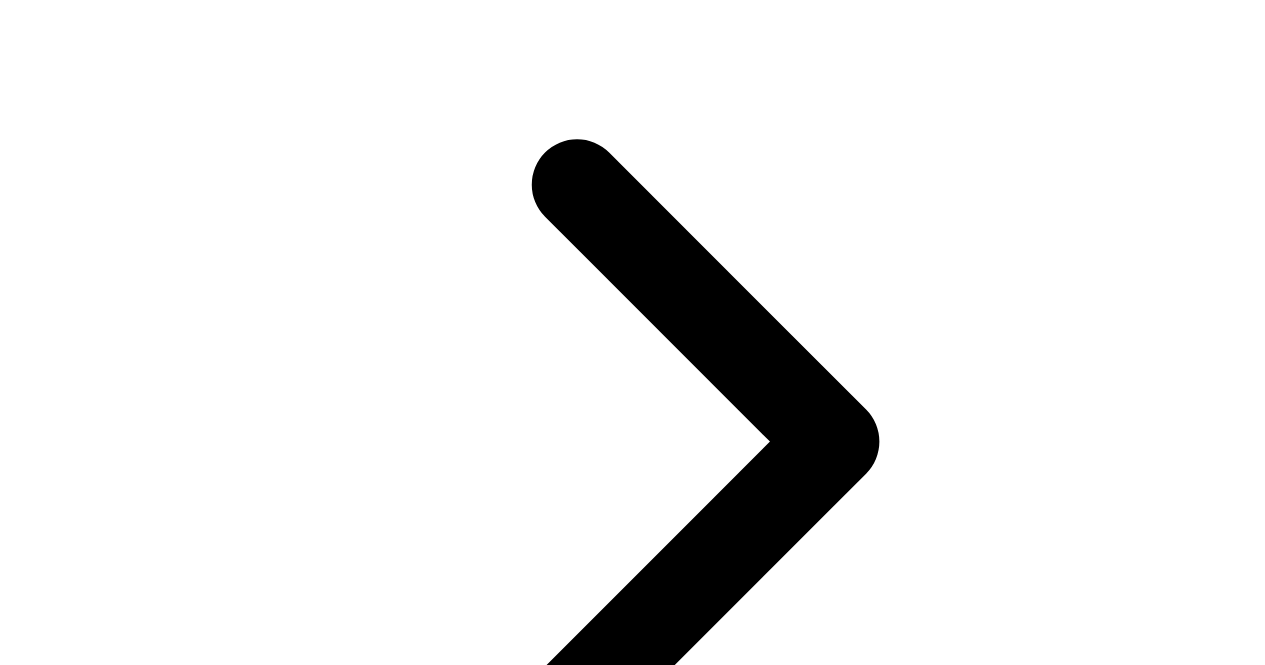 scroll, scrollTop: 216, scrollLeft: 0, axis: vertical 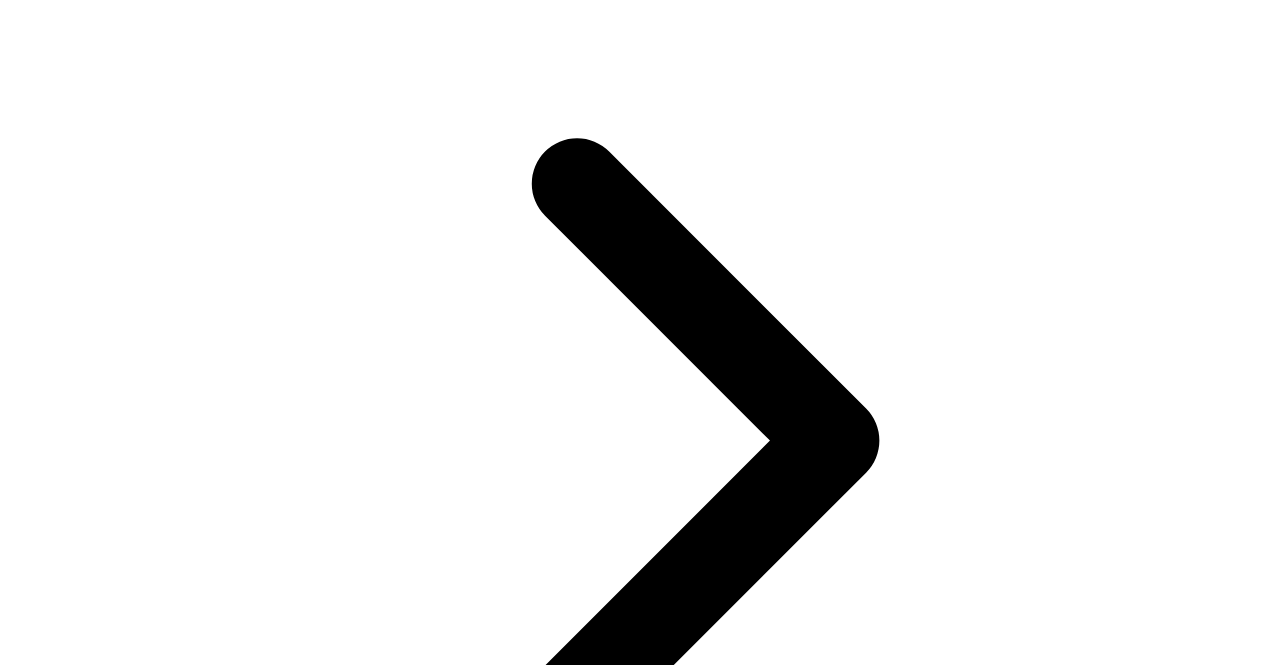 click on "Submitted" at bounding box center (44, 3473) 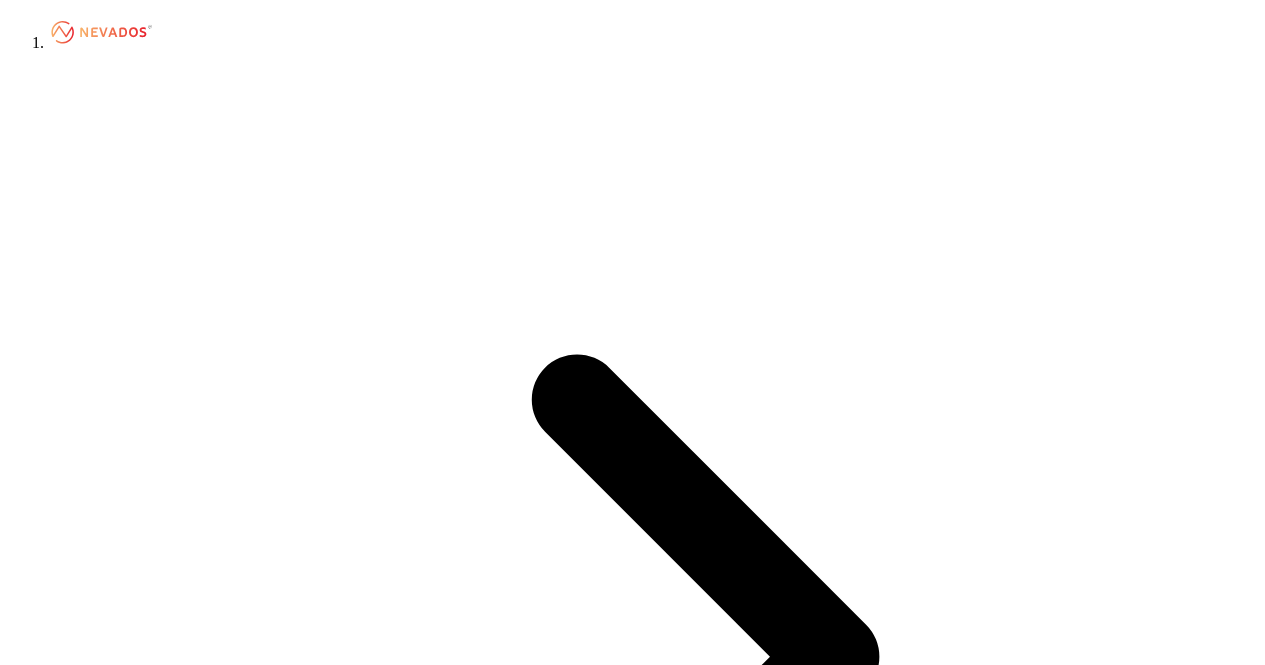 click at bounding box center [632, 2609] 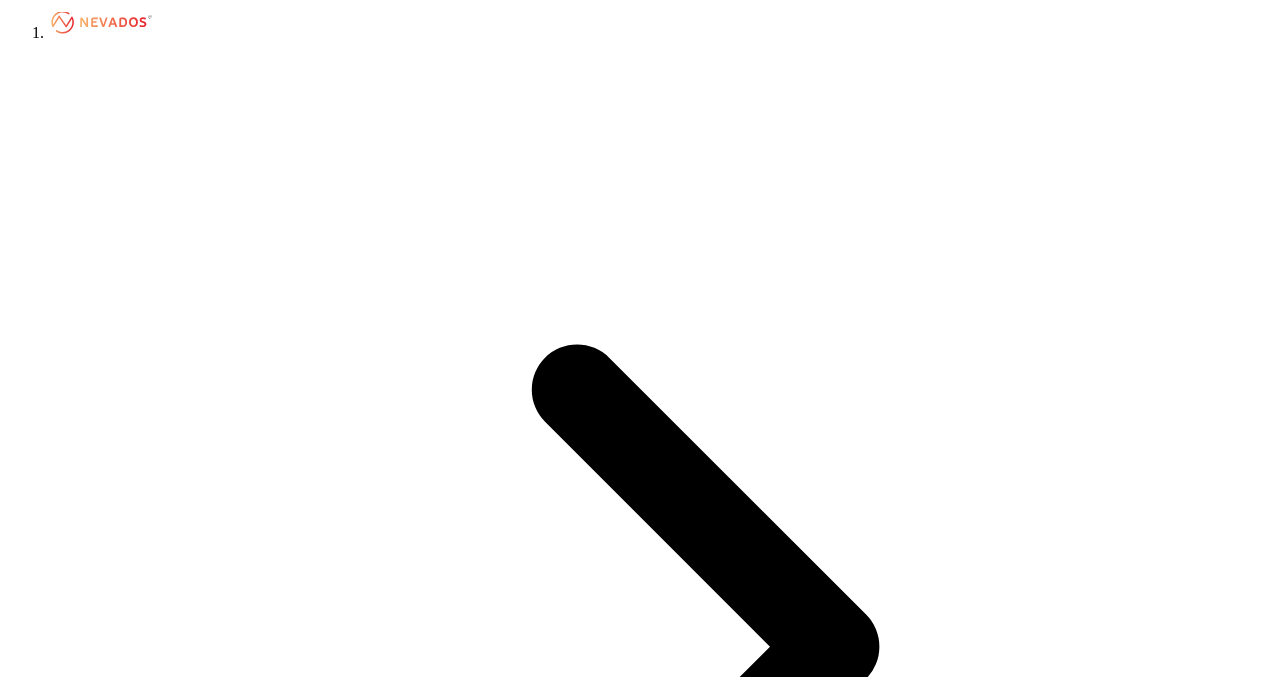 scroll, scrollTop: 0, scrollLeft: 0, axis: both 